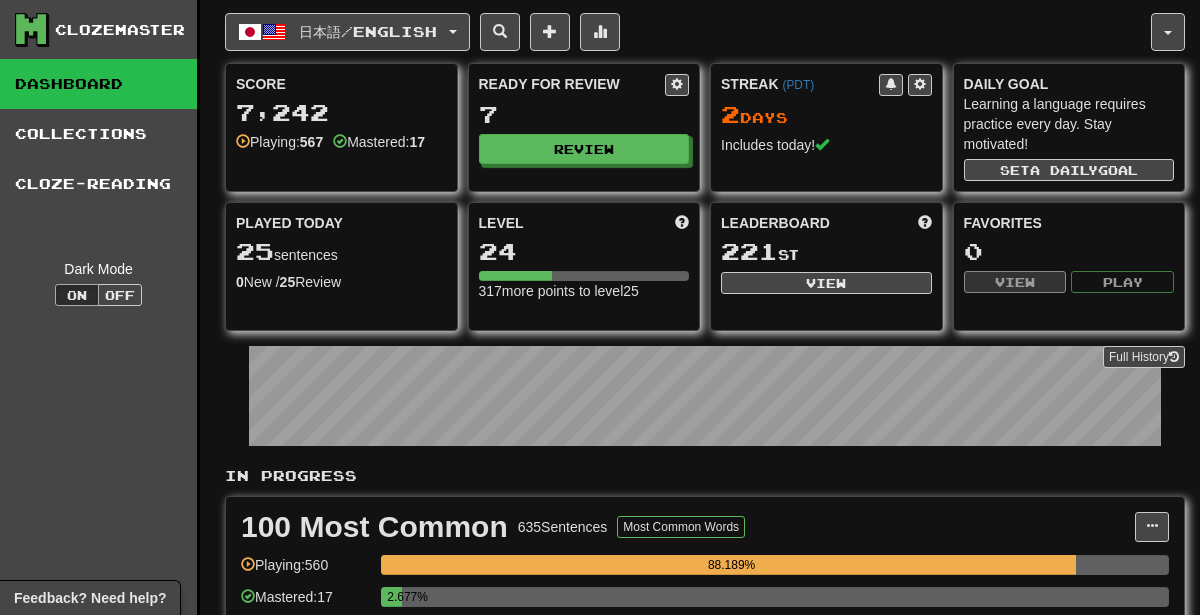 scroll, scrollTop: 0, scrollLeft: 0, axis: both 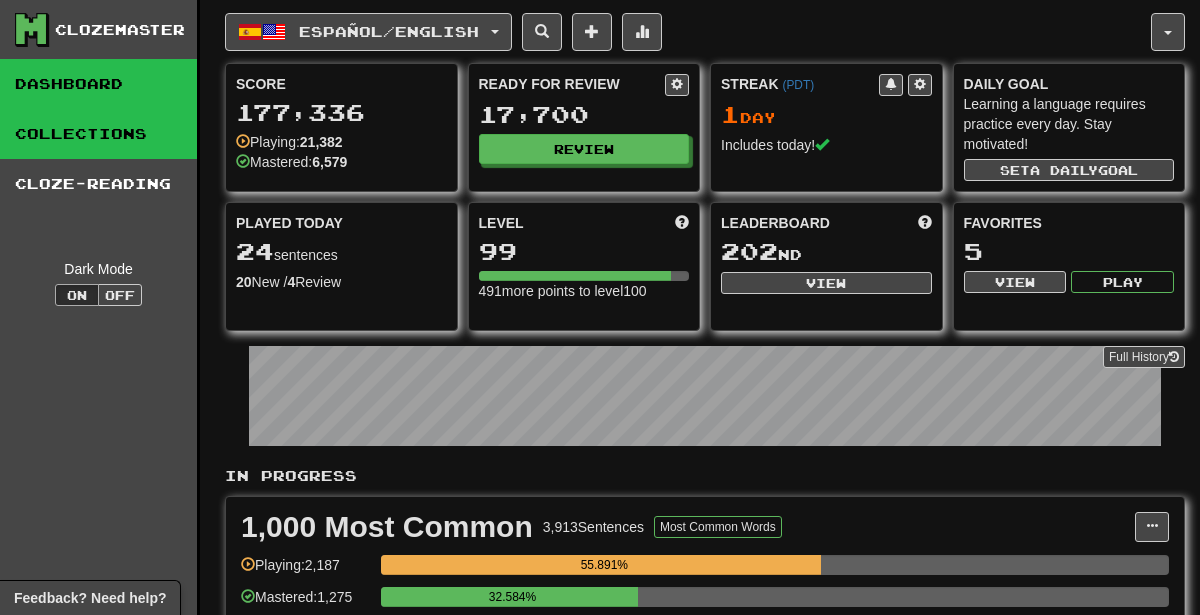 click on "Collections" at bounding box center (98, 134) 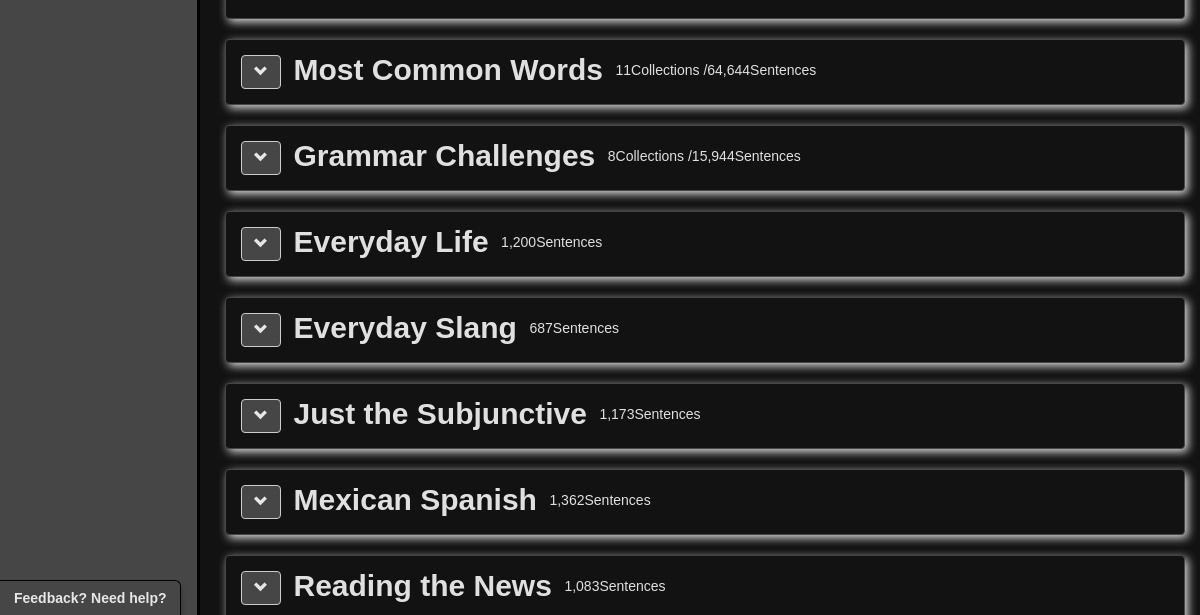 scroll, scrollTop: 2288, scrollLeft: 0, axis: vertical 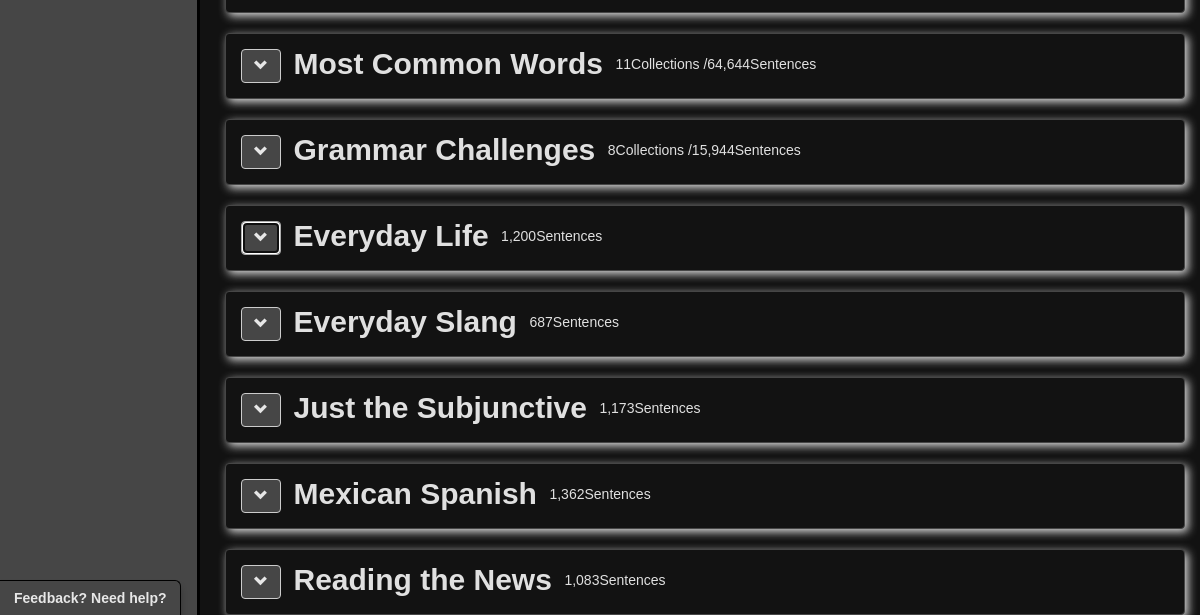 click at bounding box center (261, 238) 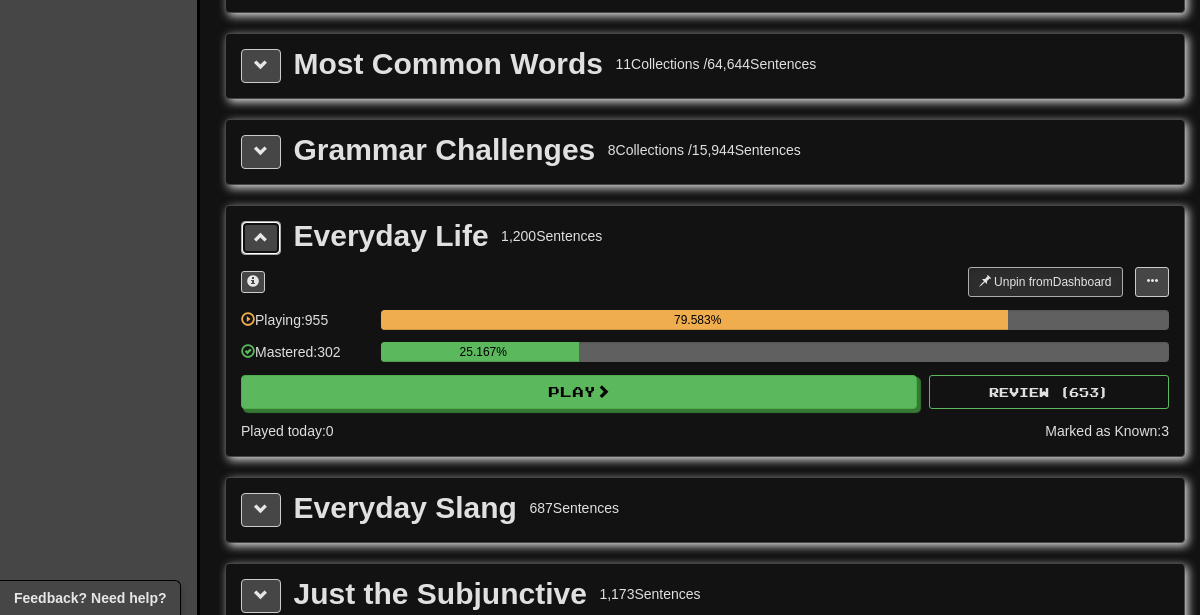 click at bounding box center (261, 238) 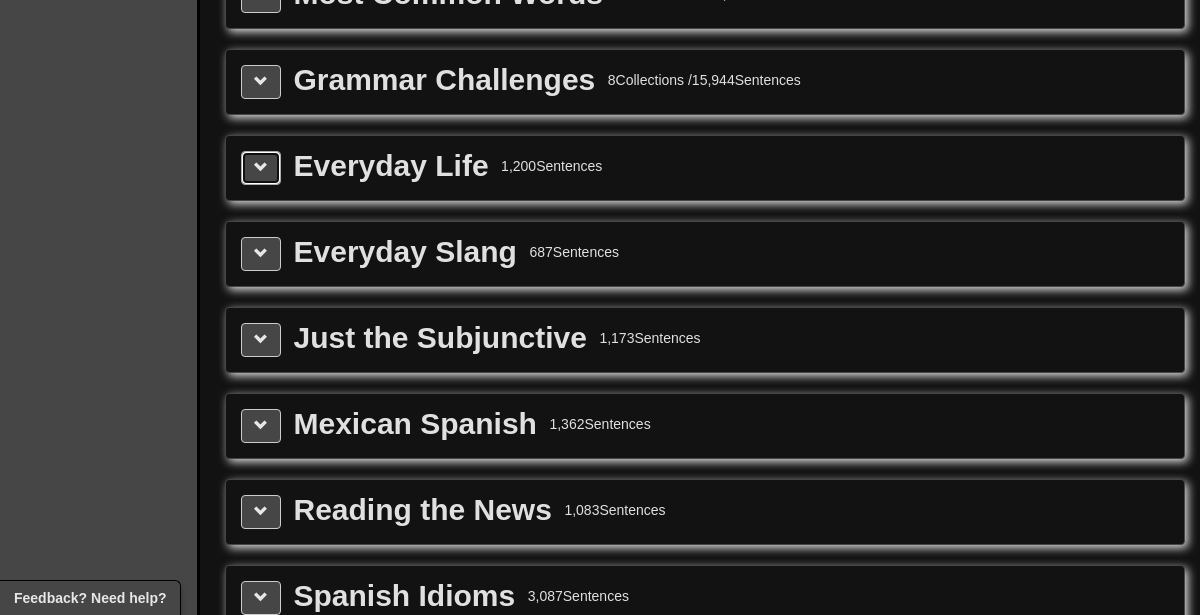 scroll, scrollTop: 2364, scrollLeft: 0, axis: vertical 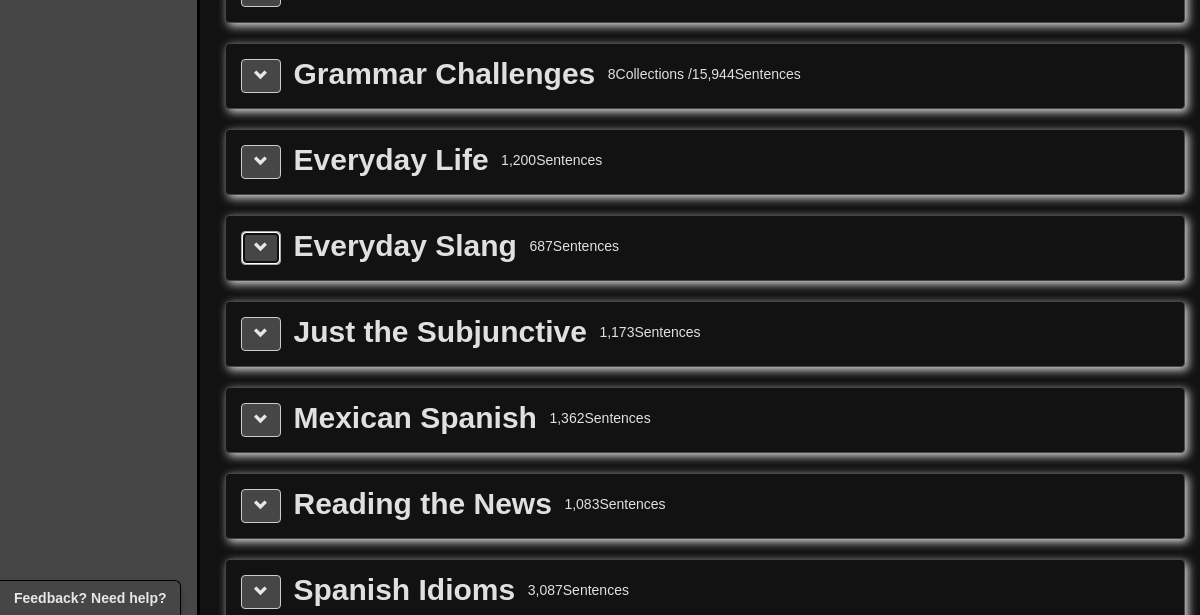 click at bounding box center [261, 247] 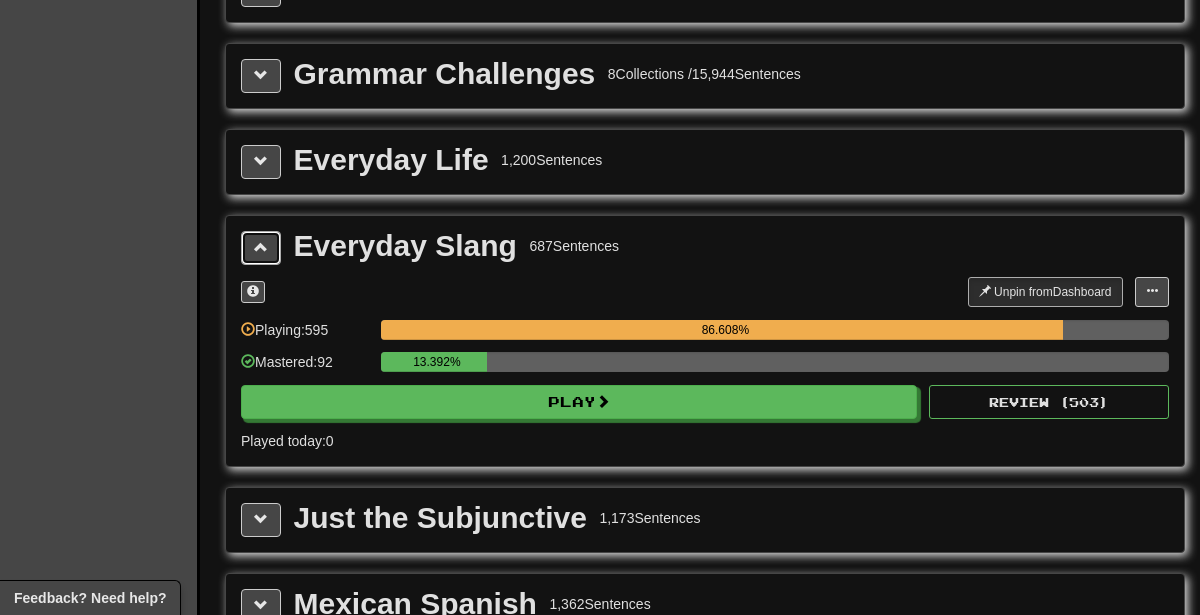 click at bounding box center (261, 247) 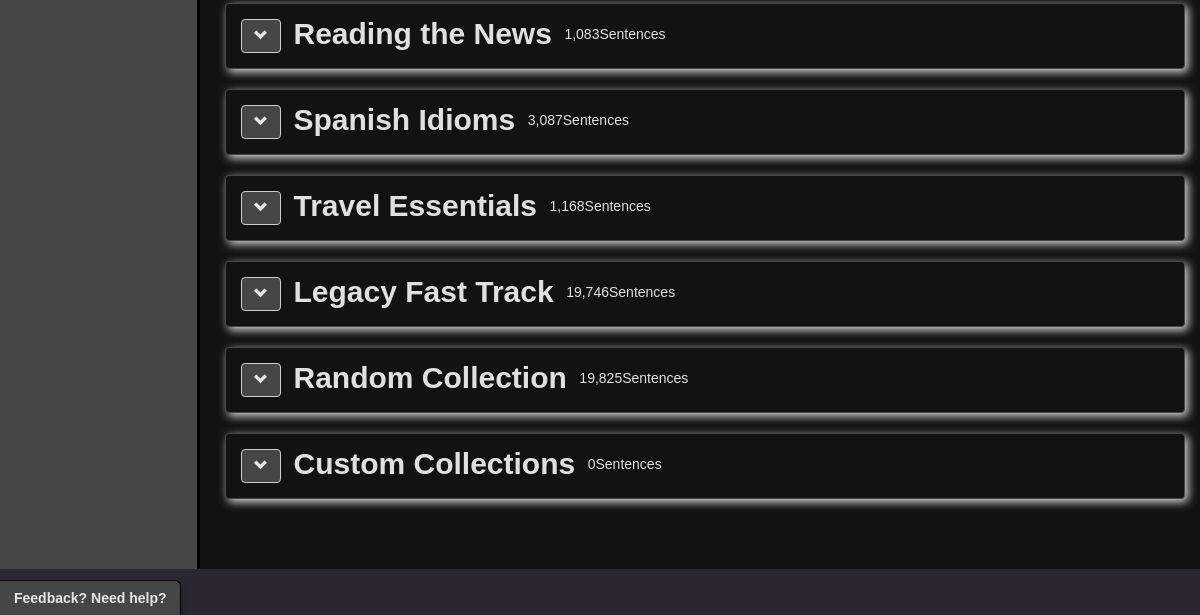 scroll, scrollTop: 2829, scrollLeft: 0, axis: vertical 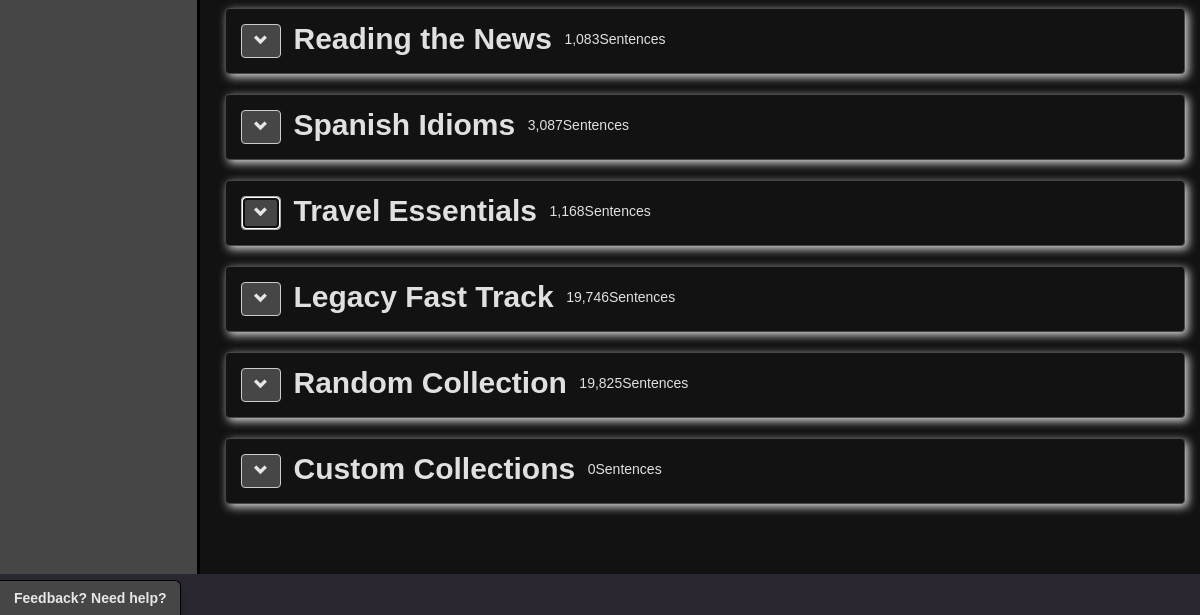 click at bounding box center (261, 213) 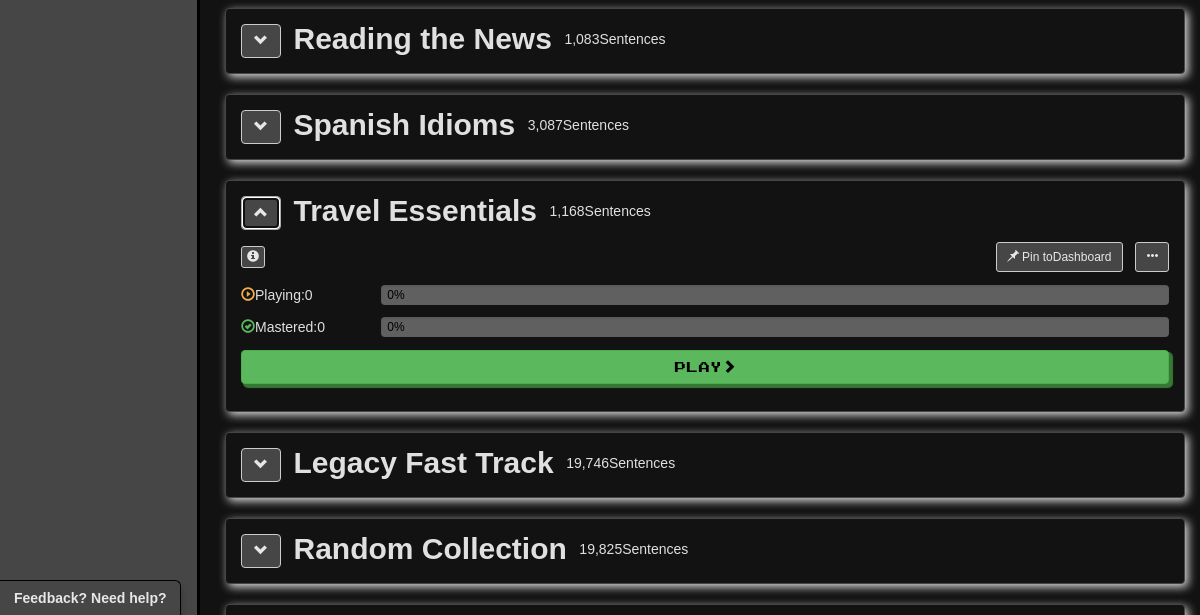 click at bounding box center [261, 213] 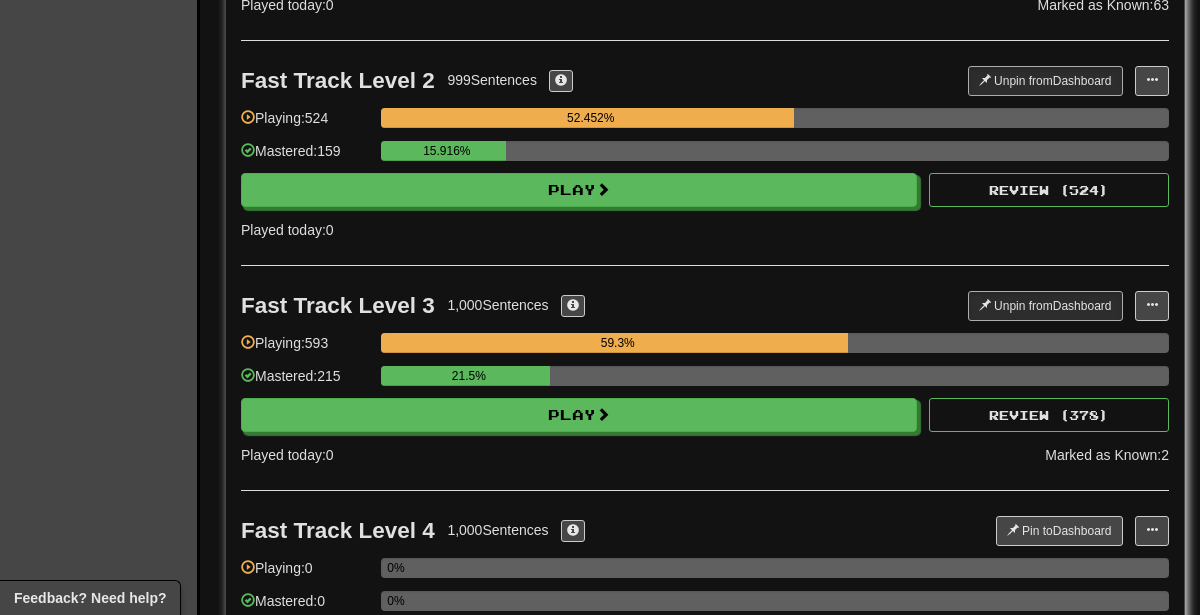 scroll, scrollTop: 249, scrollLeft: 0, axis: vertical 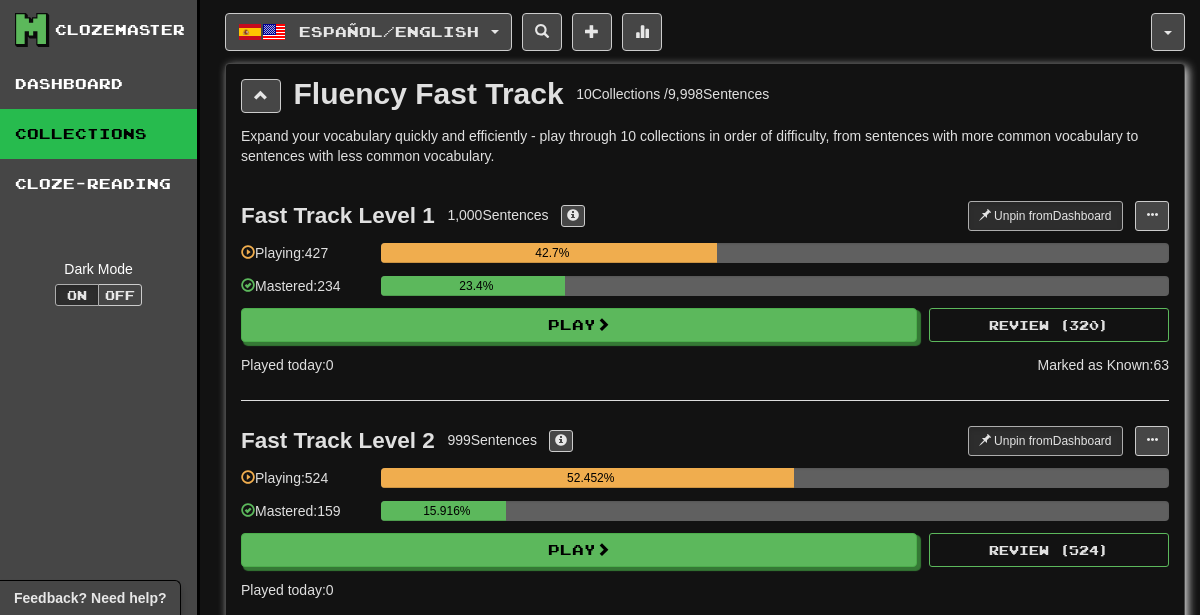 type 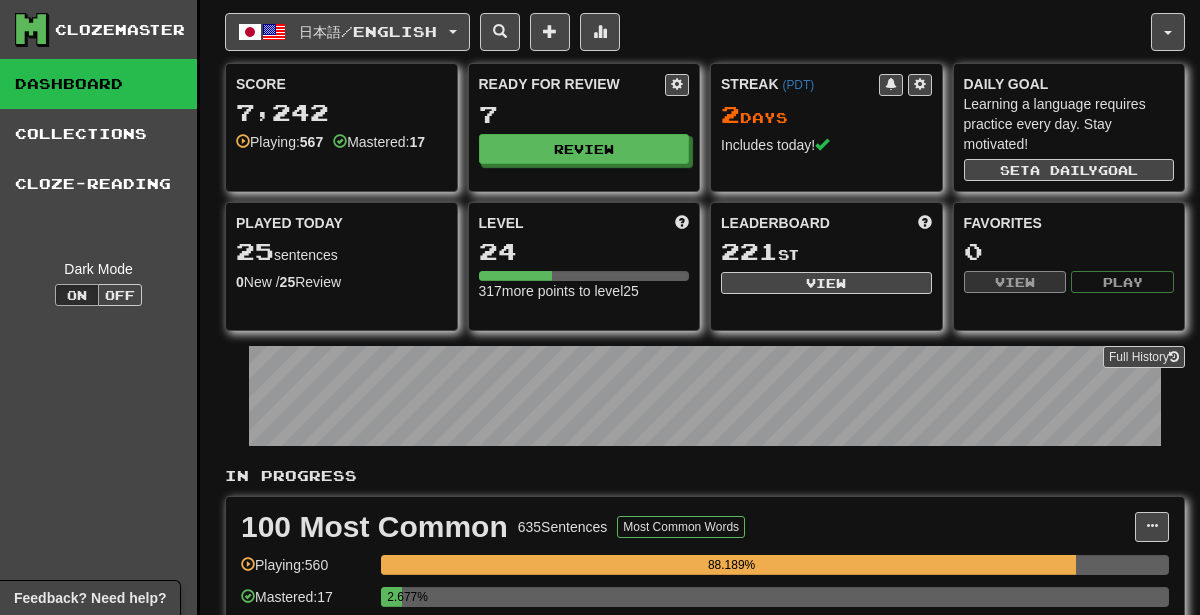 scroll, scrollTop: 0, scrollLeft: 0, axis: both 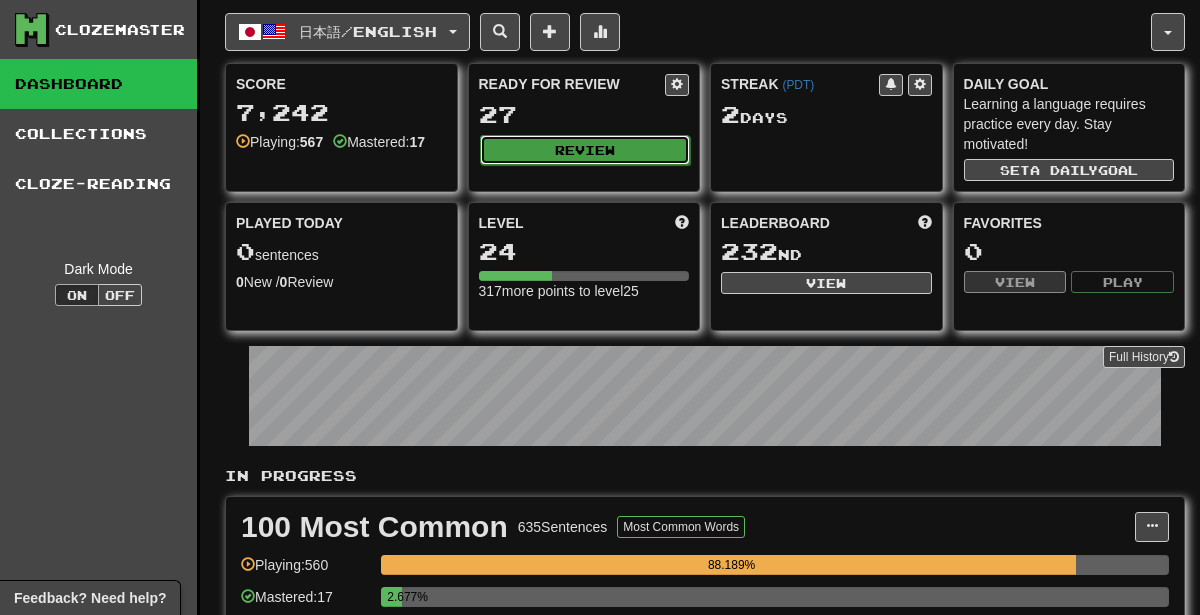 click on "Review" at bounding box center (585, 150) 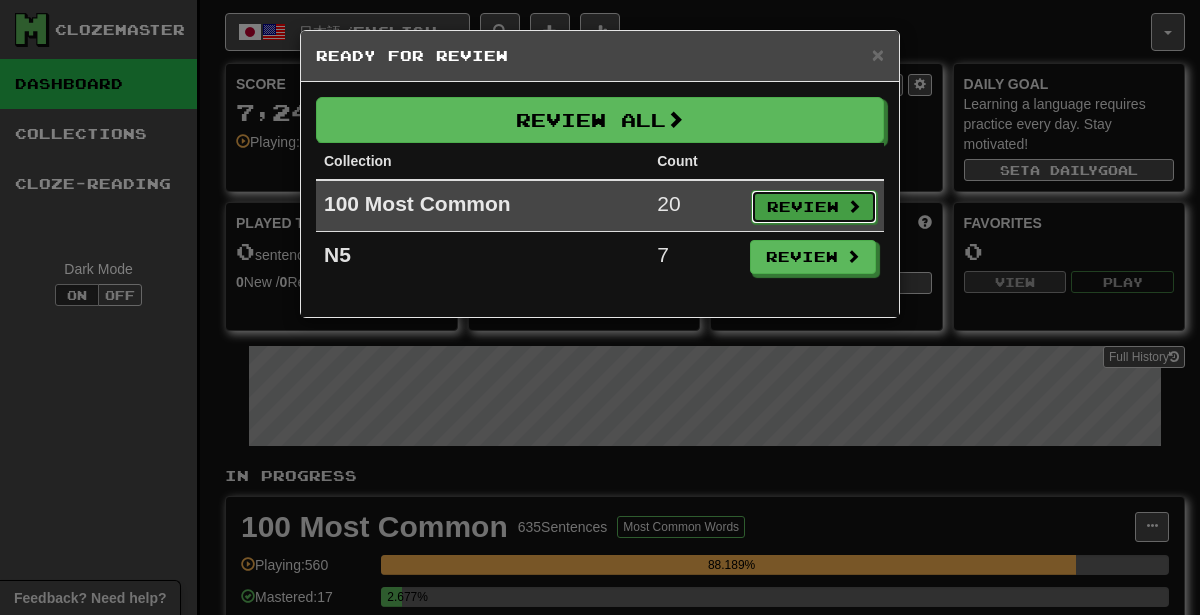 click on "Review" at bounding box center [814, 207] 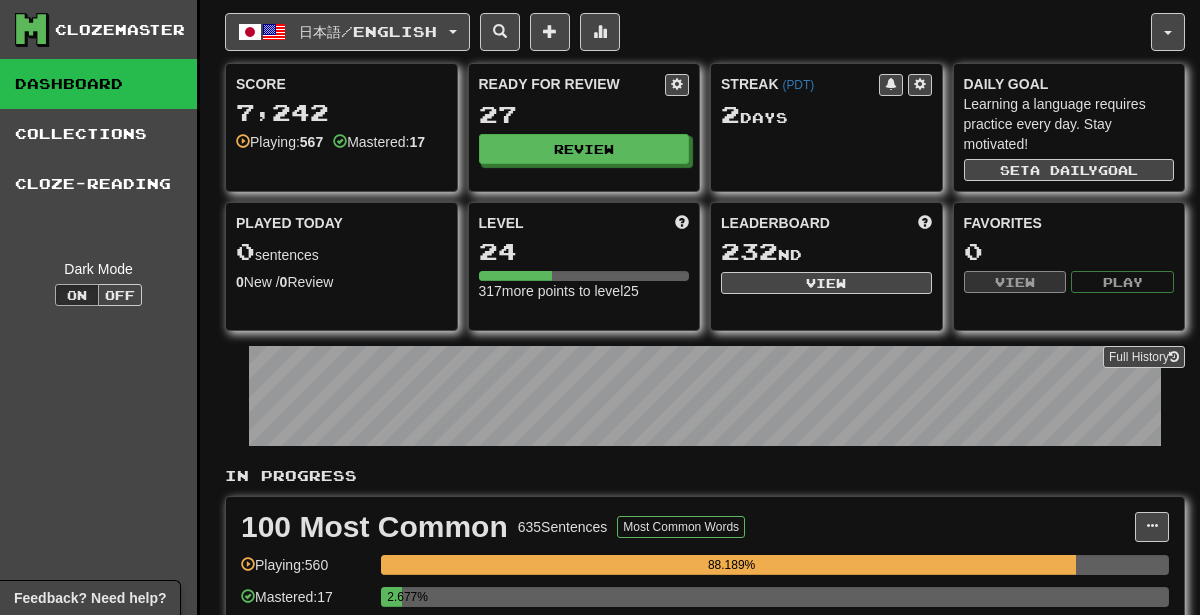 select on "********" 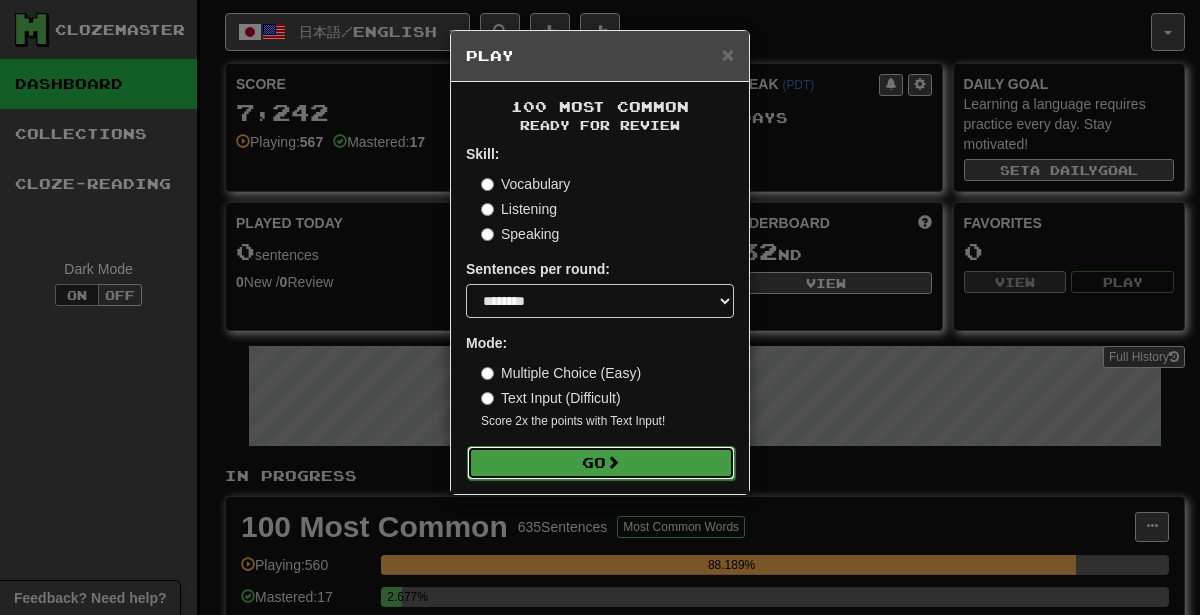 click on "Go" at bounding box center [601, 463] 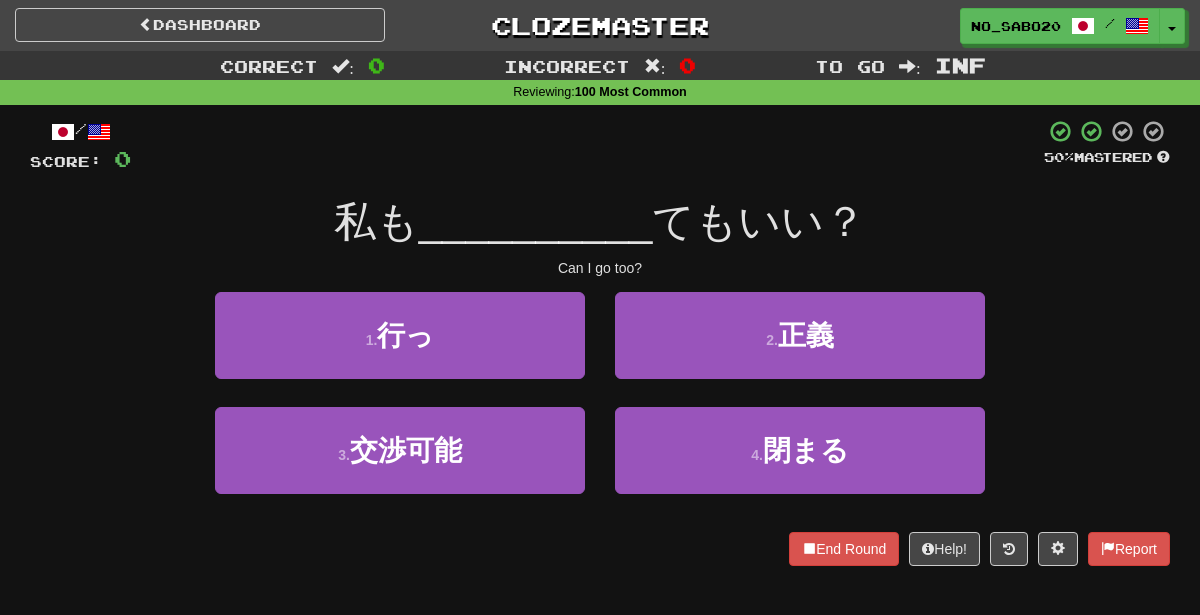 scroll, scrollTop: 0, scrollLeft: 0, axis: both 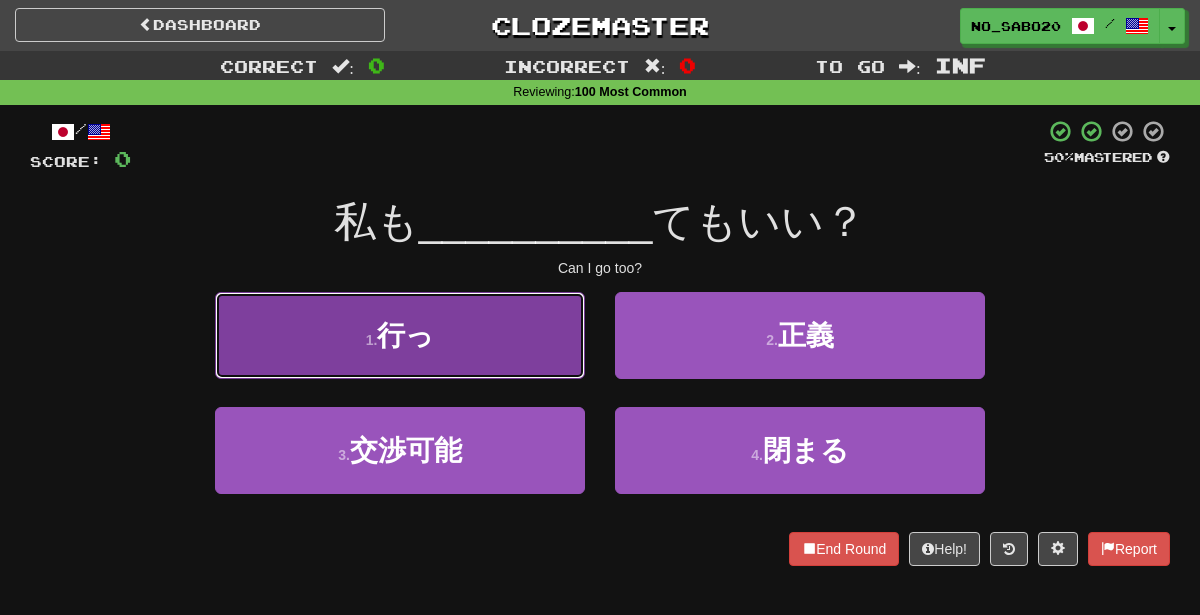 click on "1 .  行っ" at bounding box center [400, 335] 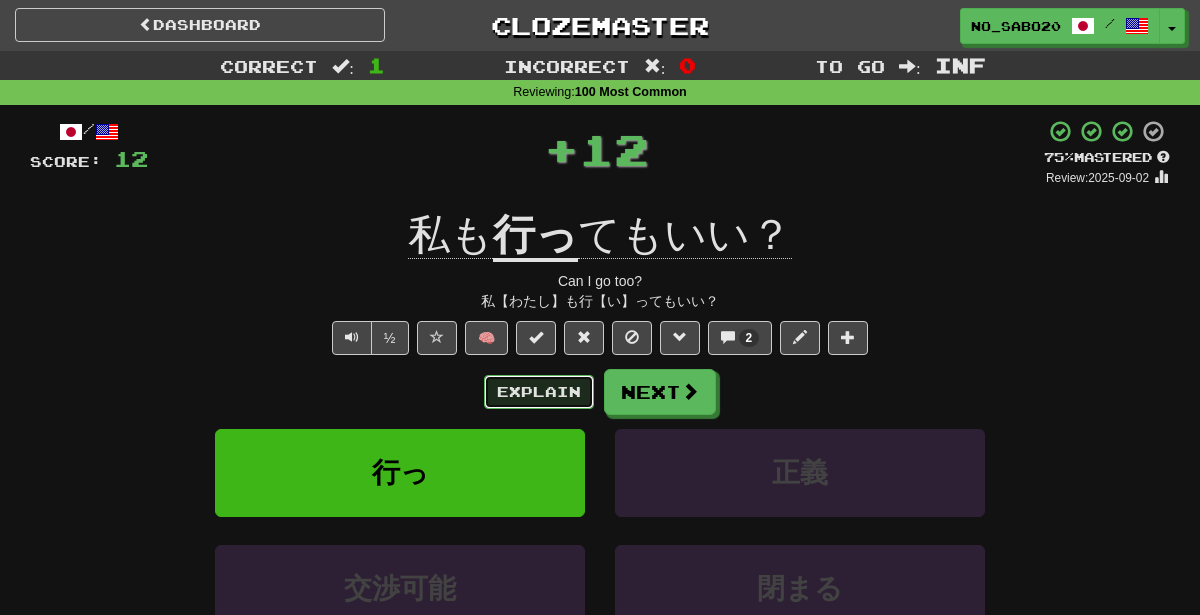 click on "Explain" at bounding box center [539, 392] 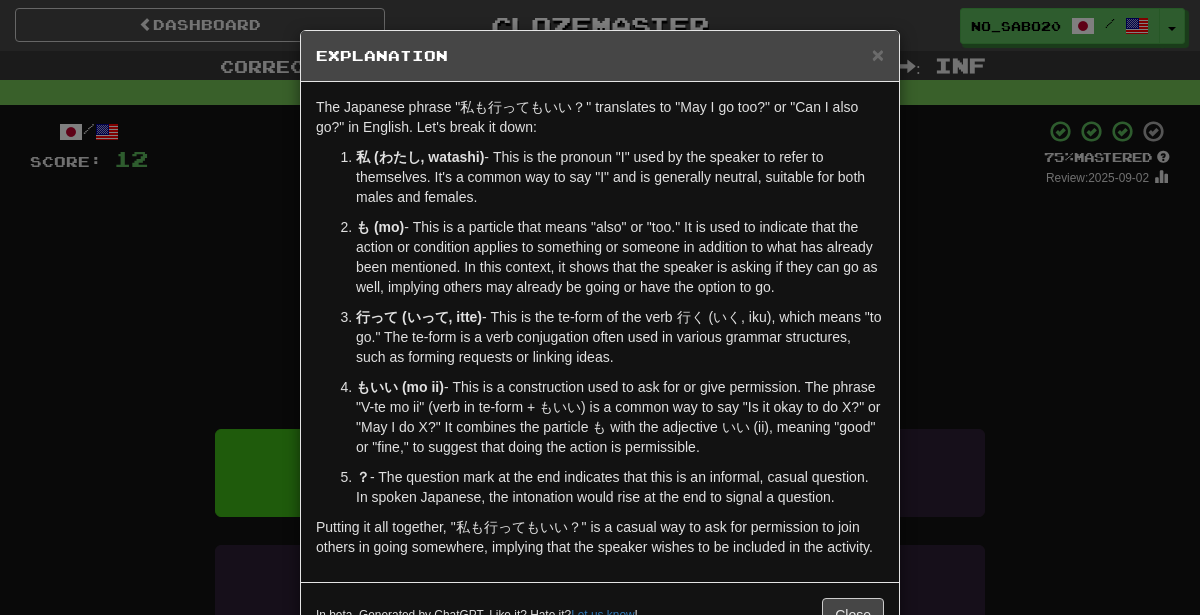 click on "Explanation The Japanese phrase "私も行ってもいい？" translates to "May I go too?" or "Can I also go?" in English. Let's break it down:
私 (わたし, watashi) - This is the pronoun "I" used by the speaker to refer to themselves. It's a common way to say "I" and is generally neutral, suitable for both males and females.
も (mo) - This is a particle that means "also" or "too." It is used to indicate that the action or condition applies to something or someone in addition to what has already been mentioned. In this context, it shows that the speaker is asking if they can go as well, implying others may already be going or have the option to go.
行って (いって, itte) - This is the te-form of the verb 行く (いく, iku), which means "to go." The te-form is a verb conjugation often used in various grammar structures, such as forming requests or linking ideas.
もいい (mo ii)
？
In beta. Generated by ChatGPT. Like it? Hate it? Let us know ! Close" at bounding box center (600, 307) 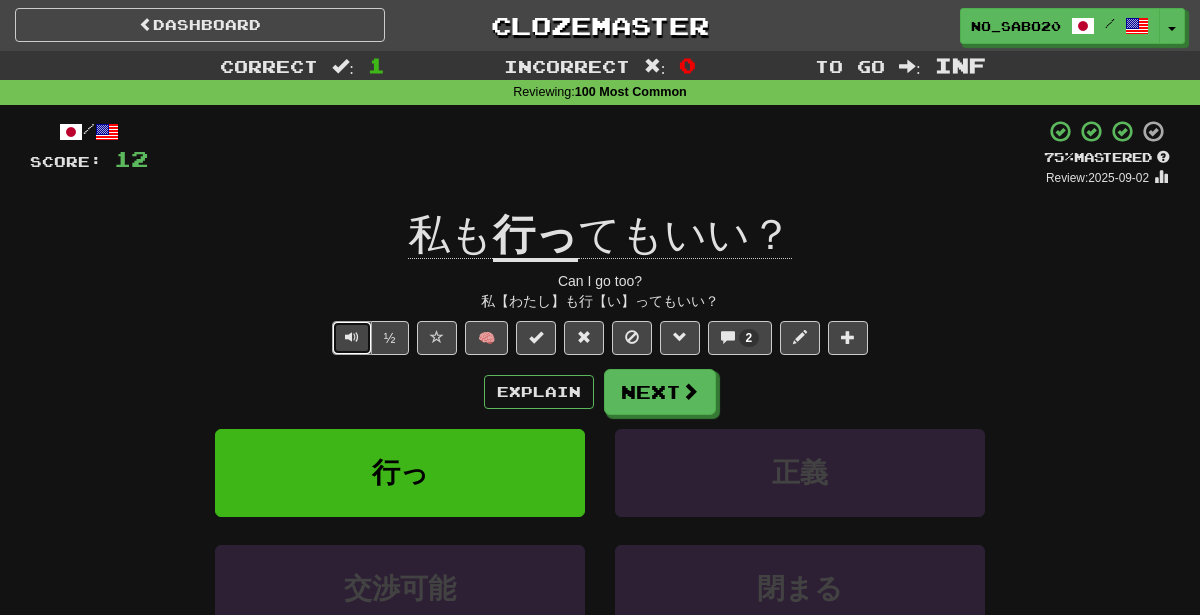 click at bounding box center (352, 338) 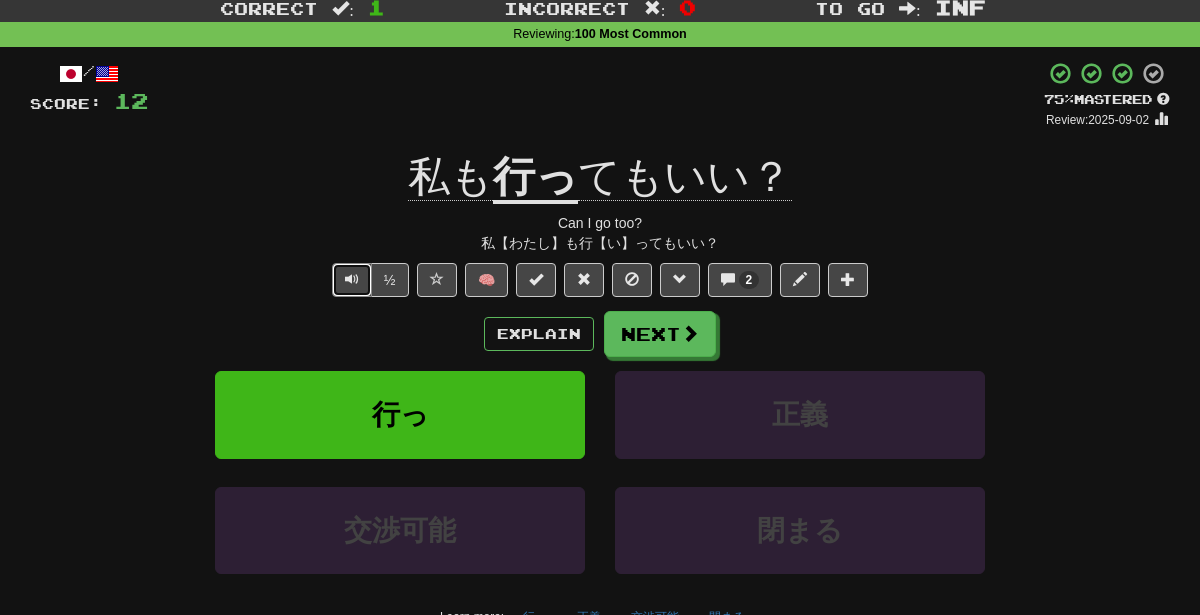 scroll, scrollTop: 60, scrollLeft: 0, axis: vertical 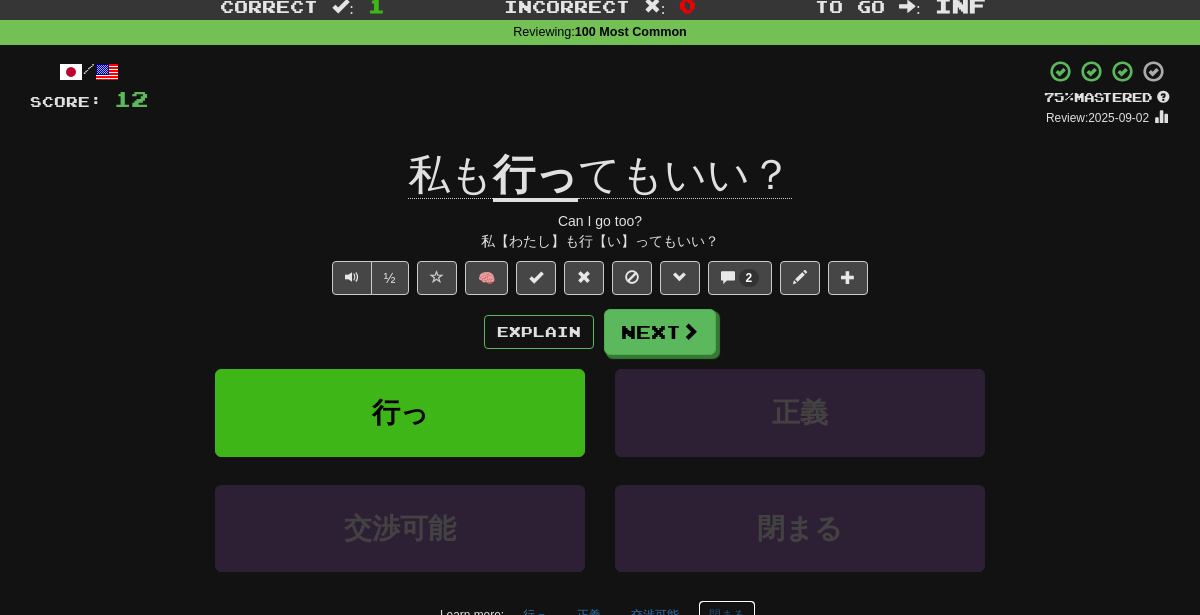 click on "閉まる" at bounding box center [727, 615] 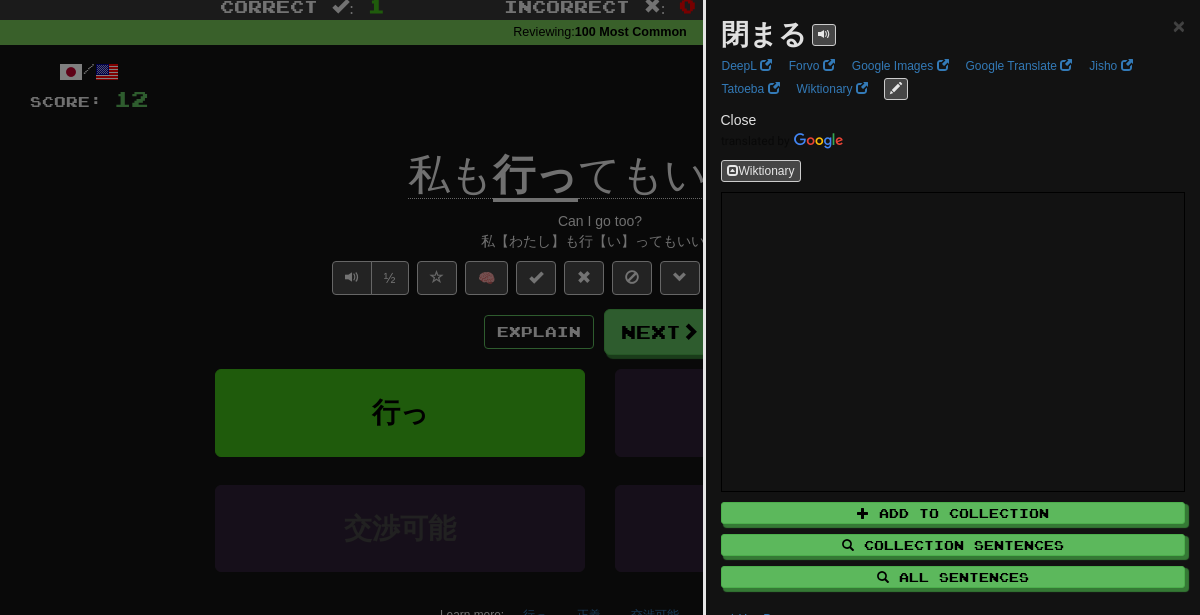 click at bounding box center (600, 307) 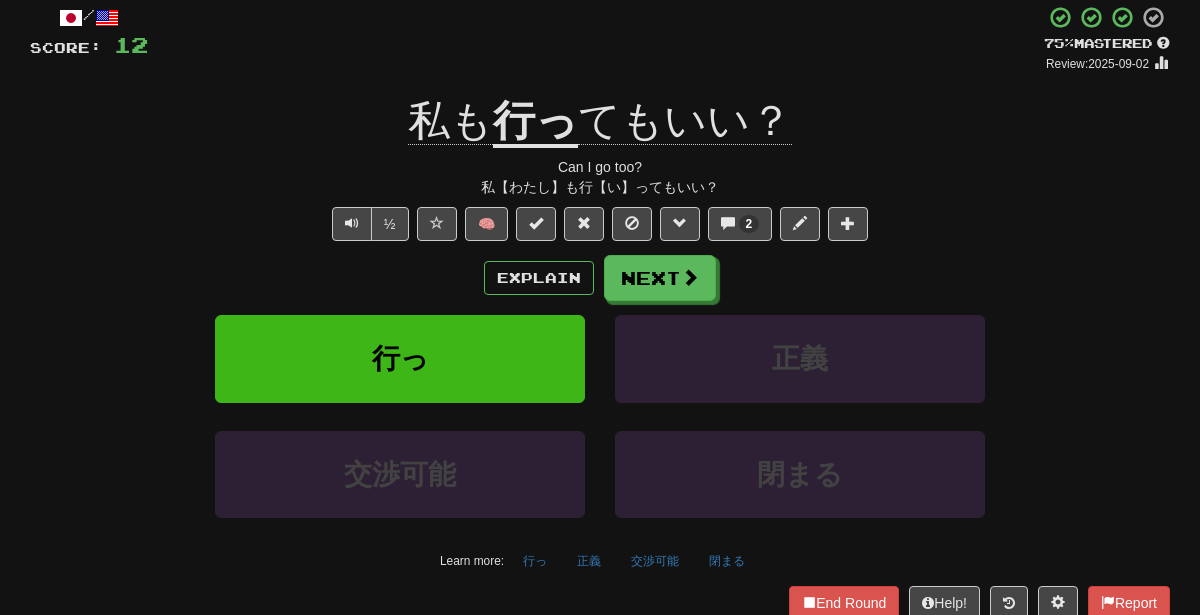 scroll, scrollTop: 179, scrollLeft: 0, axis: vertical 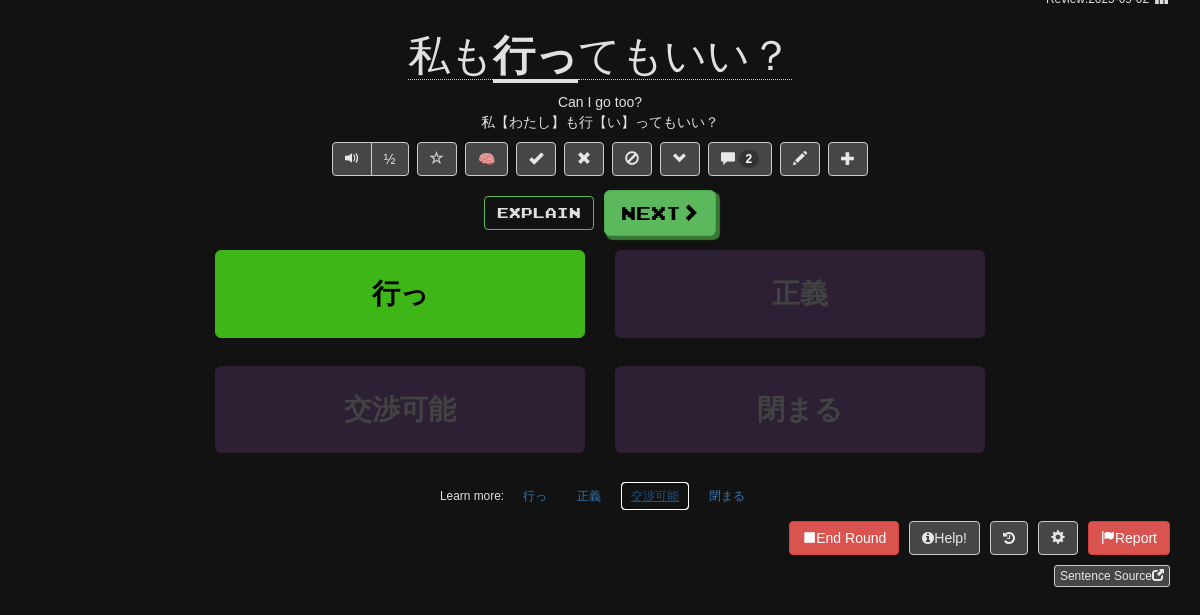 click on "交渉可能" at bounding box center (655, 496) 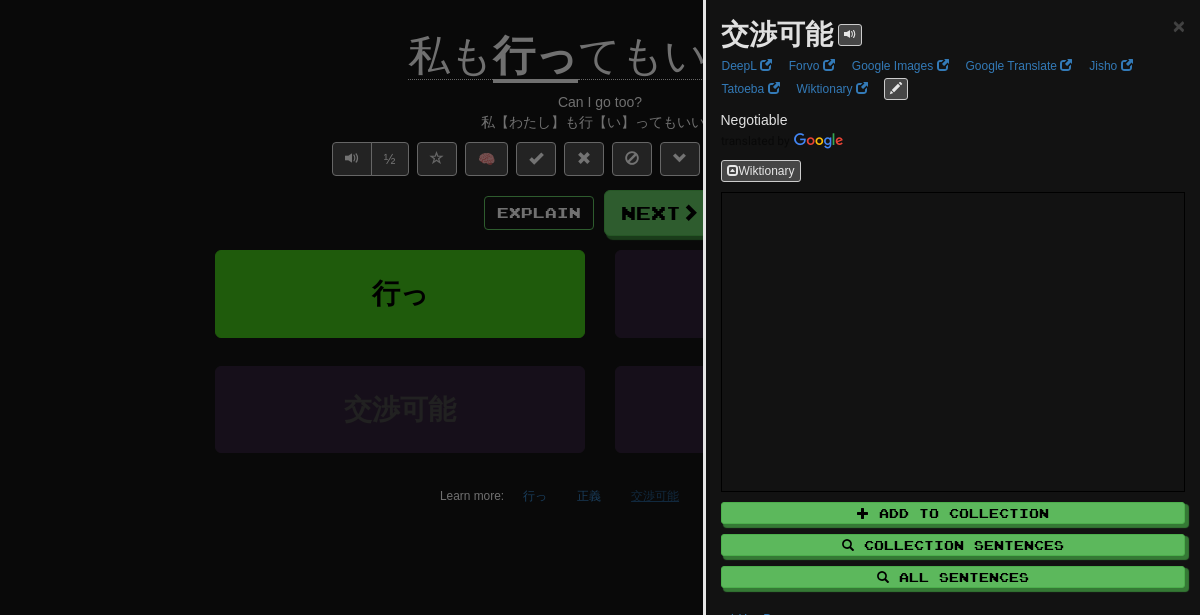 click at bounding box center [600, 307] 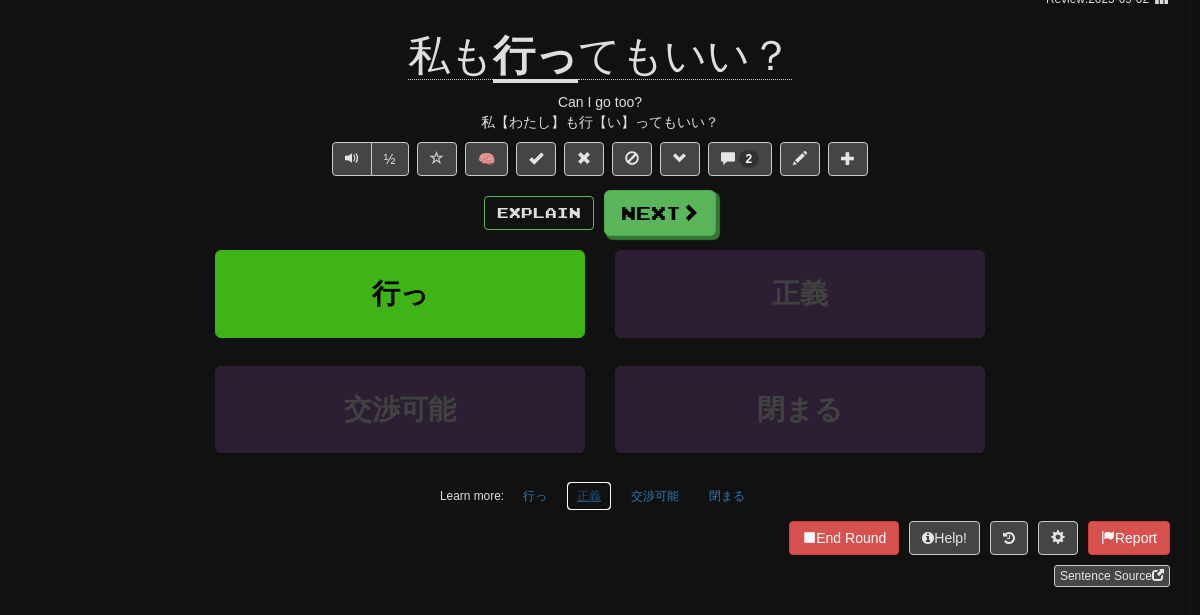 click on "正義" at bounding box center (589, 496) 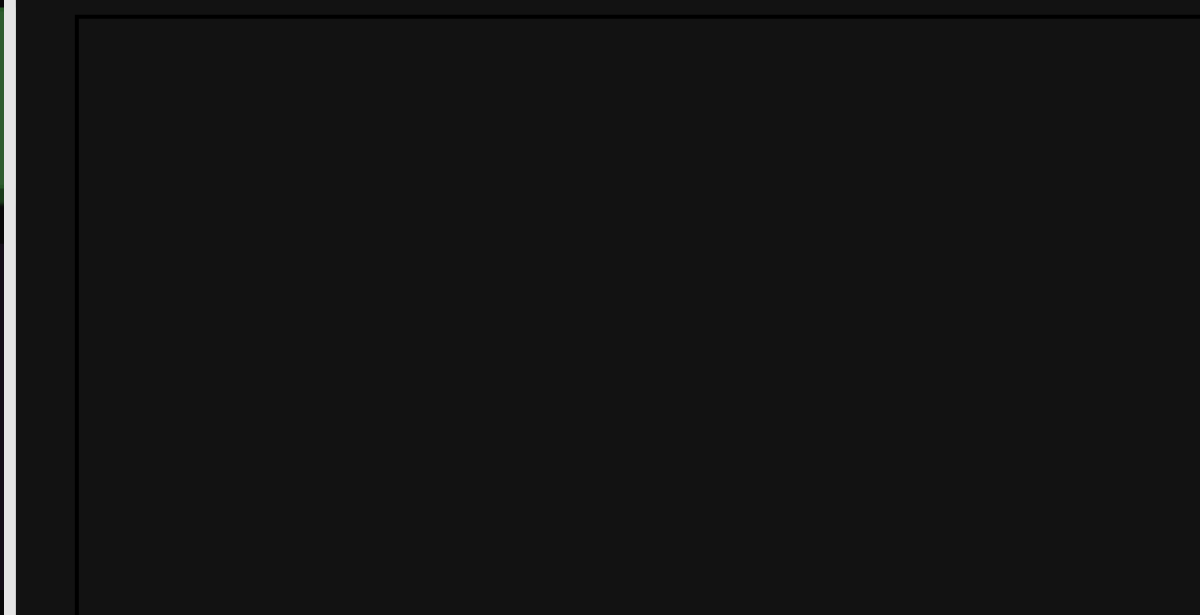 scroll, scrollTop: 23, scrollLeft: 0, axis: vertical 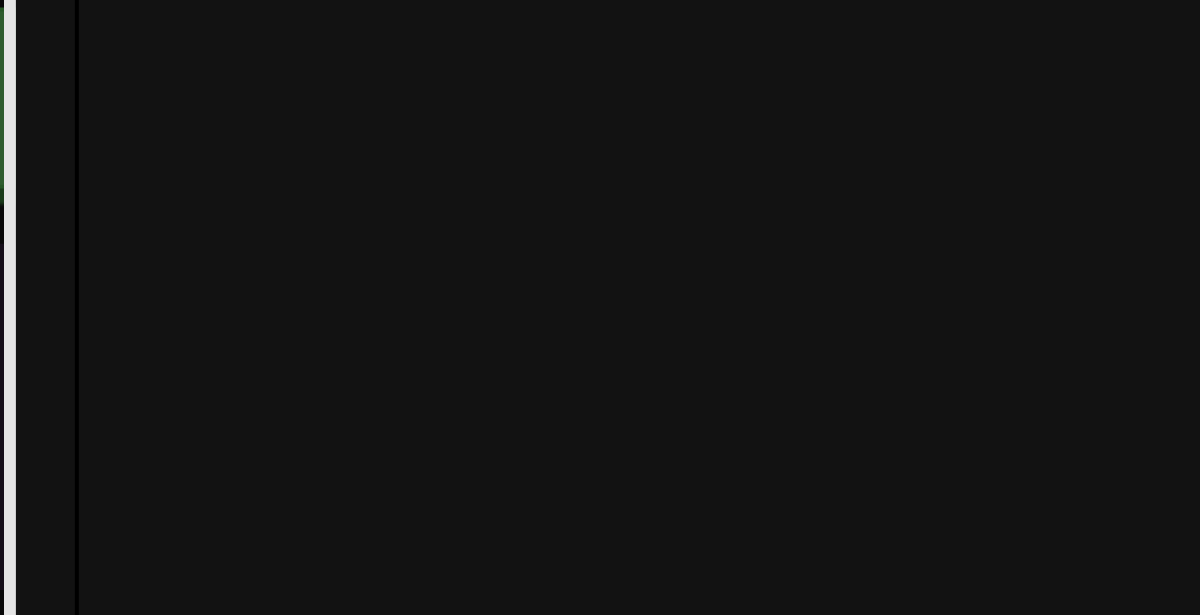 click on "正義 × DeepL Forvo Google Images Google Translate Jisho Tatoeba Wiktionary justice Wiktionary Add to Collection Collection Sentences All Sentences Use Popover" at bounding box center (953, 299) 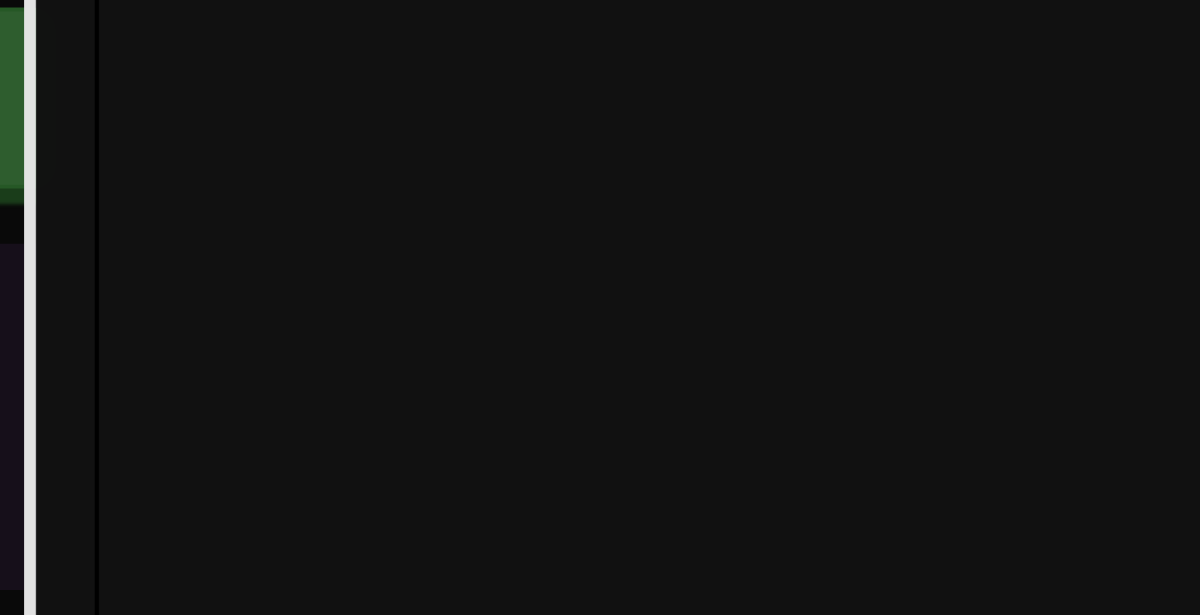 click at bounding box center (600, 307) 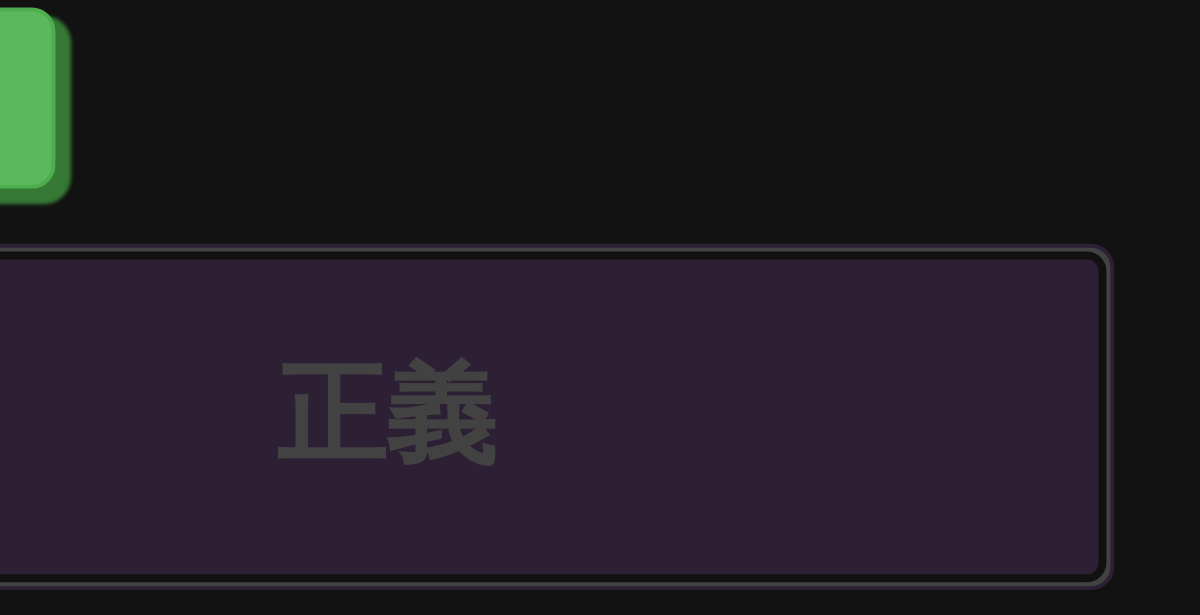 click on "正義" at bounding box center (800, 293) 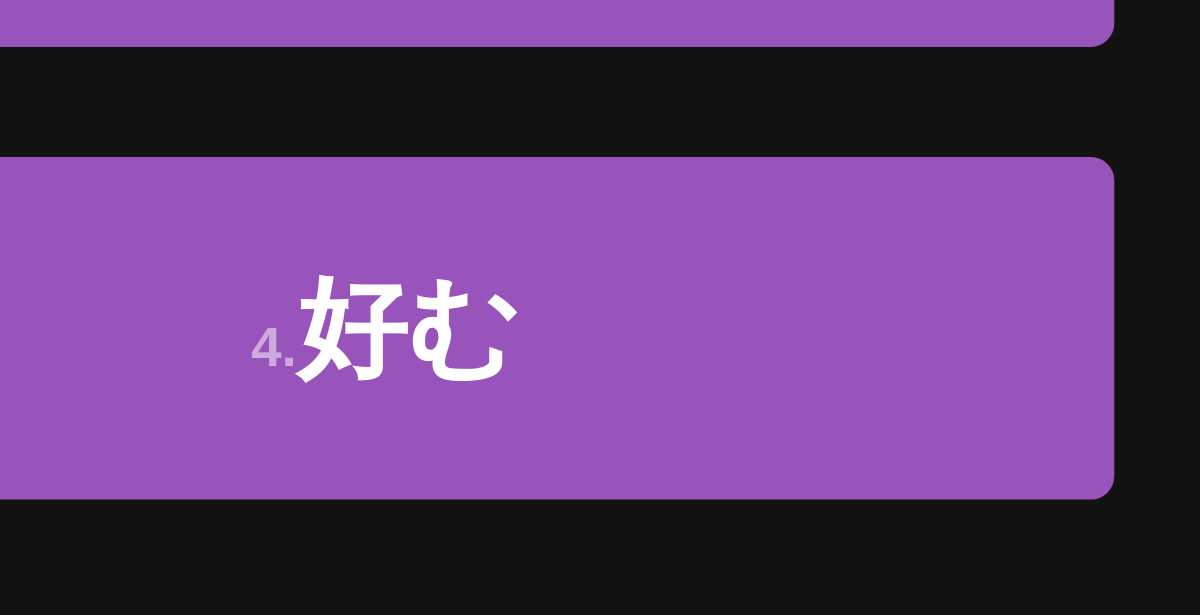 scroll, scrollTop: 43, scrollLeft: 0, axis: vertical 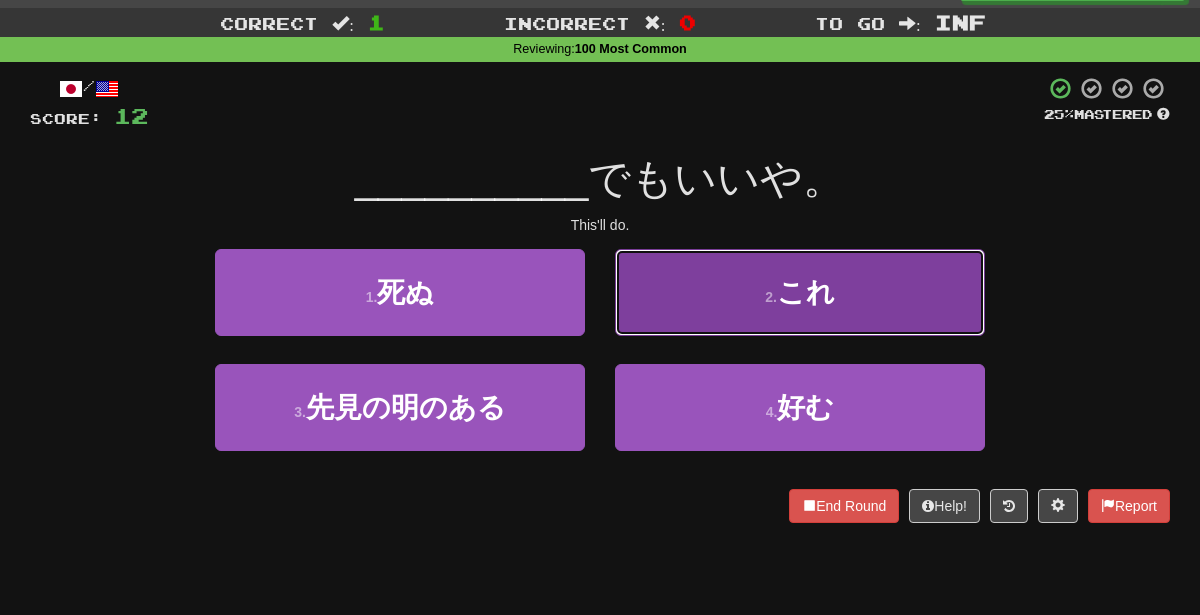 click on "2 .  これ" at bounding box center [800, 292] 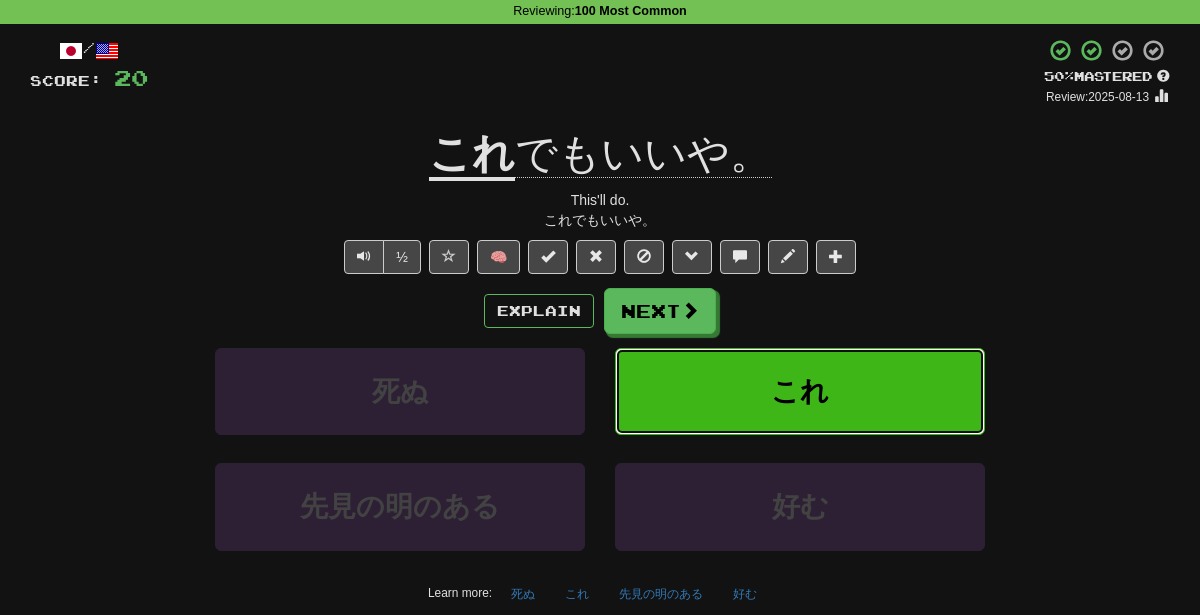 scroll, scrollTop: 83, scrollLeft: 0, axis: vertical 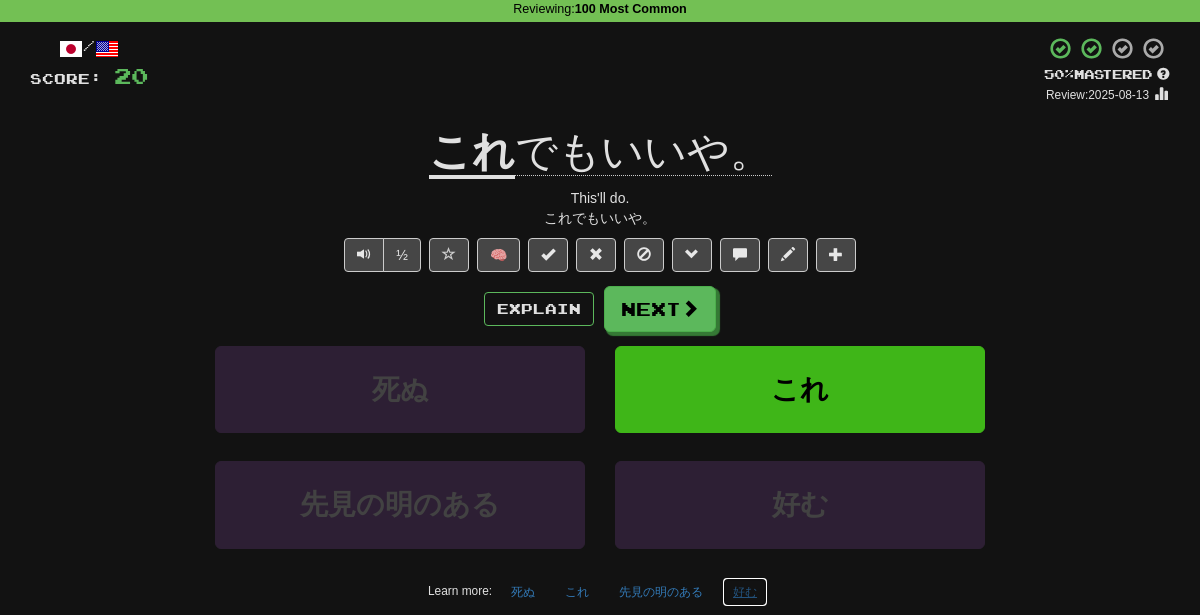click on "好む" at bounding box center [745, 592] 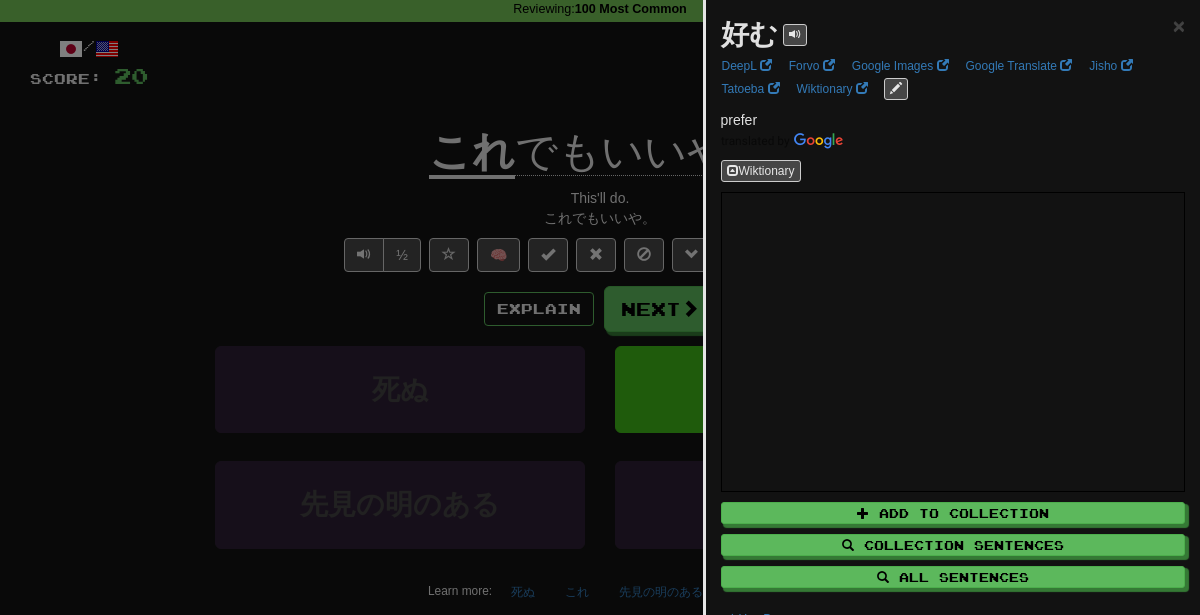 click at bounding box center [600, 307] 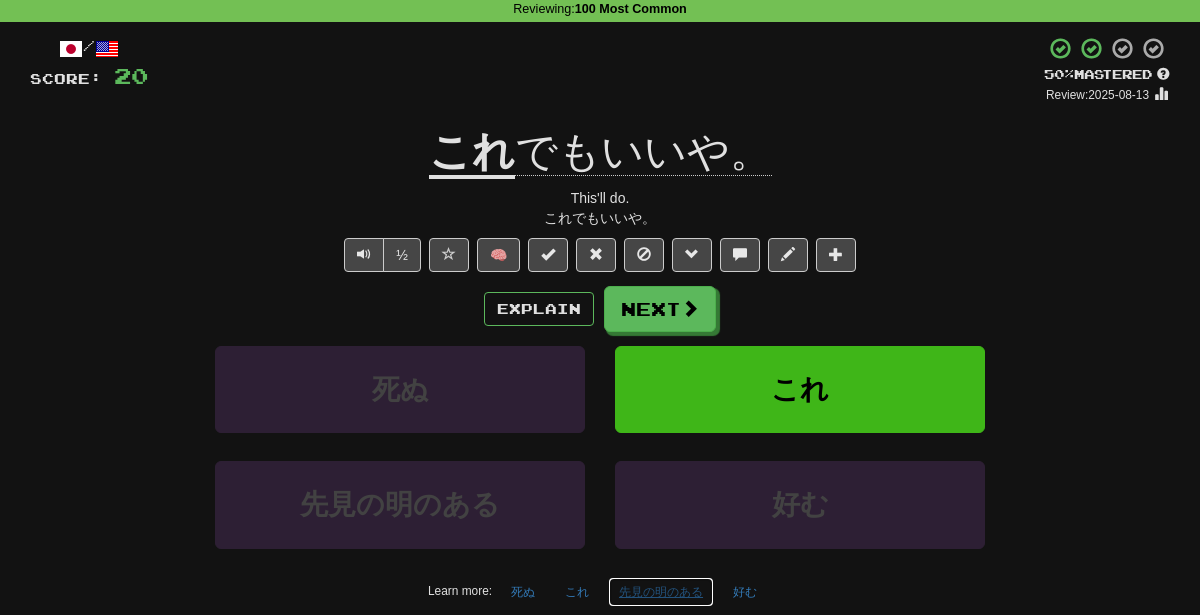 click on "先見の明のある" at bounding box center (661, 592) 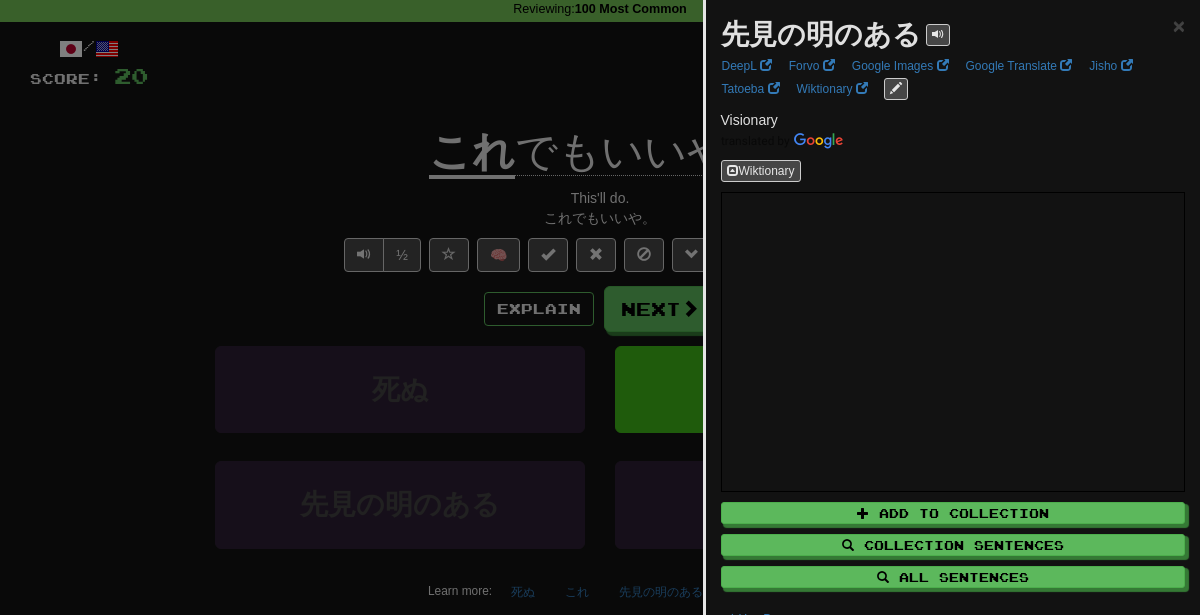 click at bounding box center (600, 307) 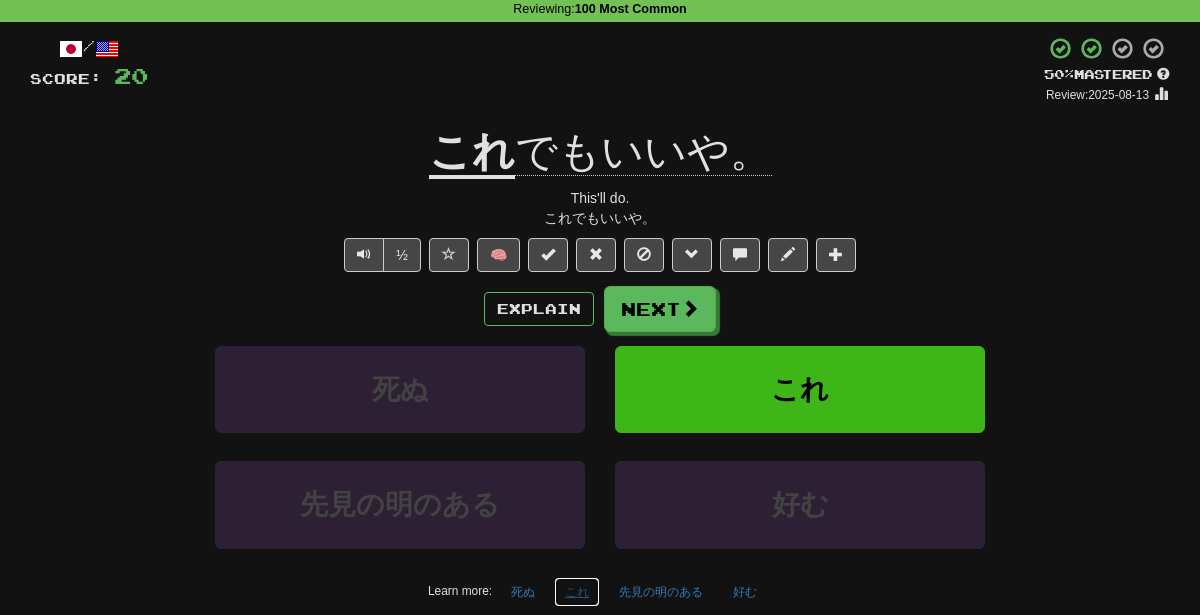click on "これ" at bounding box center (577, 592) 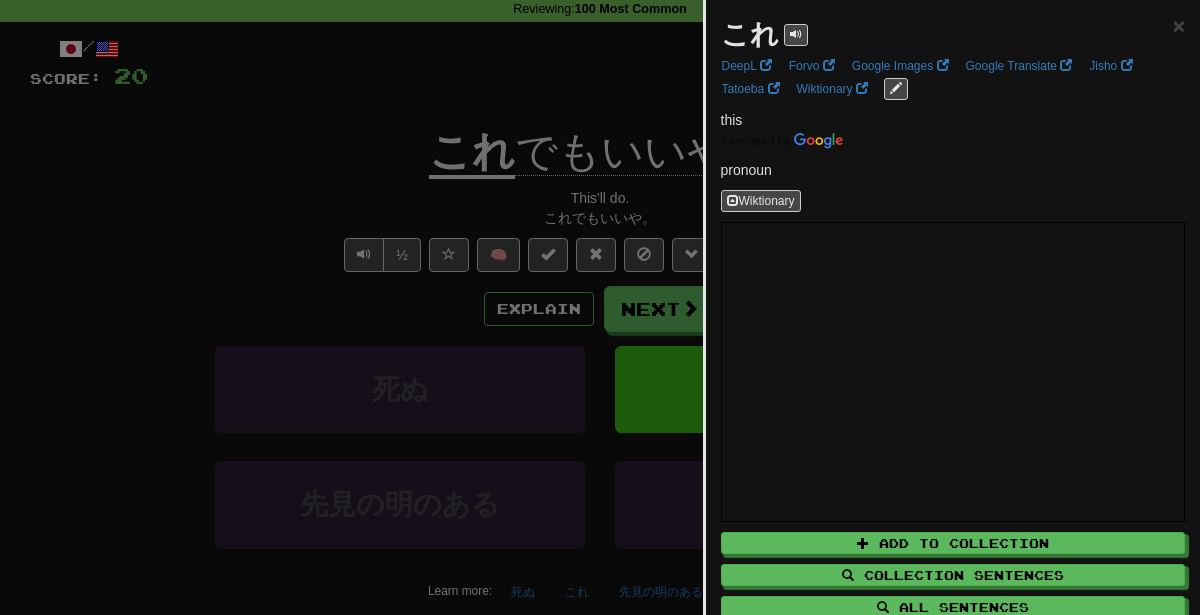 click at bounding box center (600, 307) 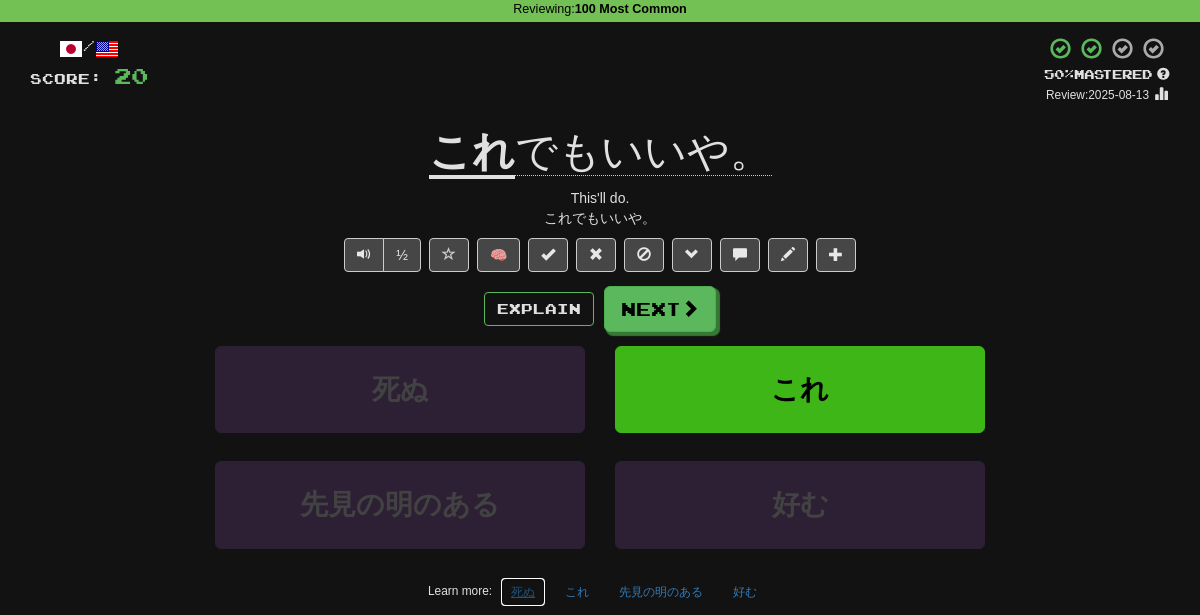 click on "死ぬ" at bounding box center (523, 592) 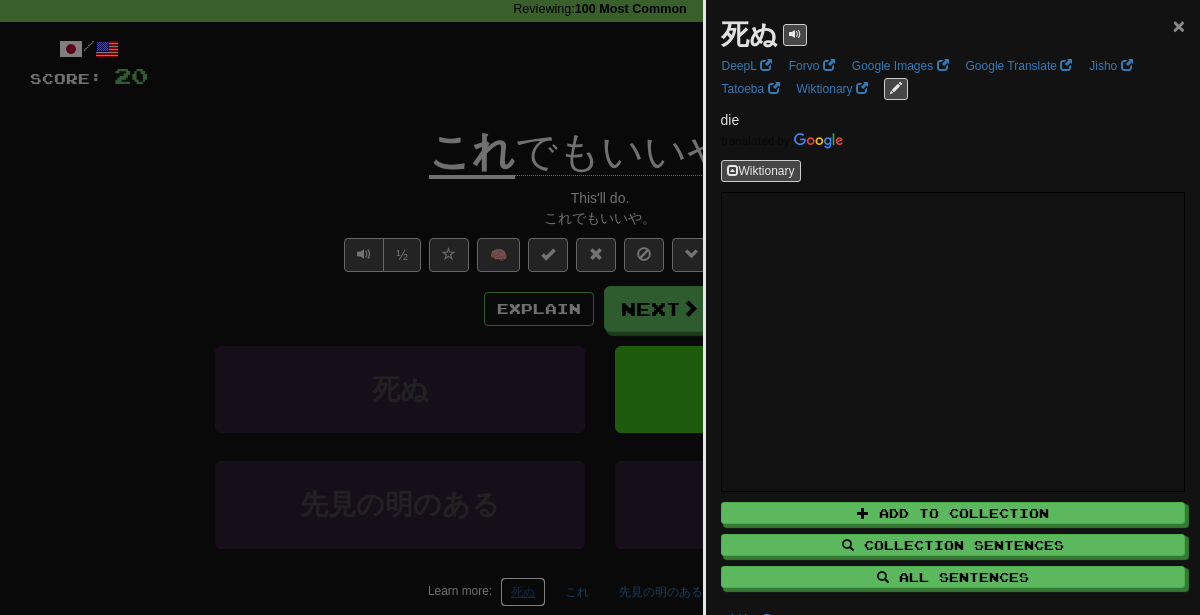 type 